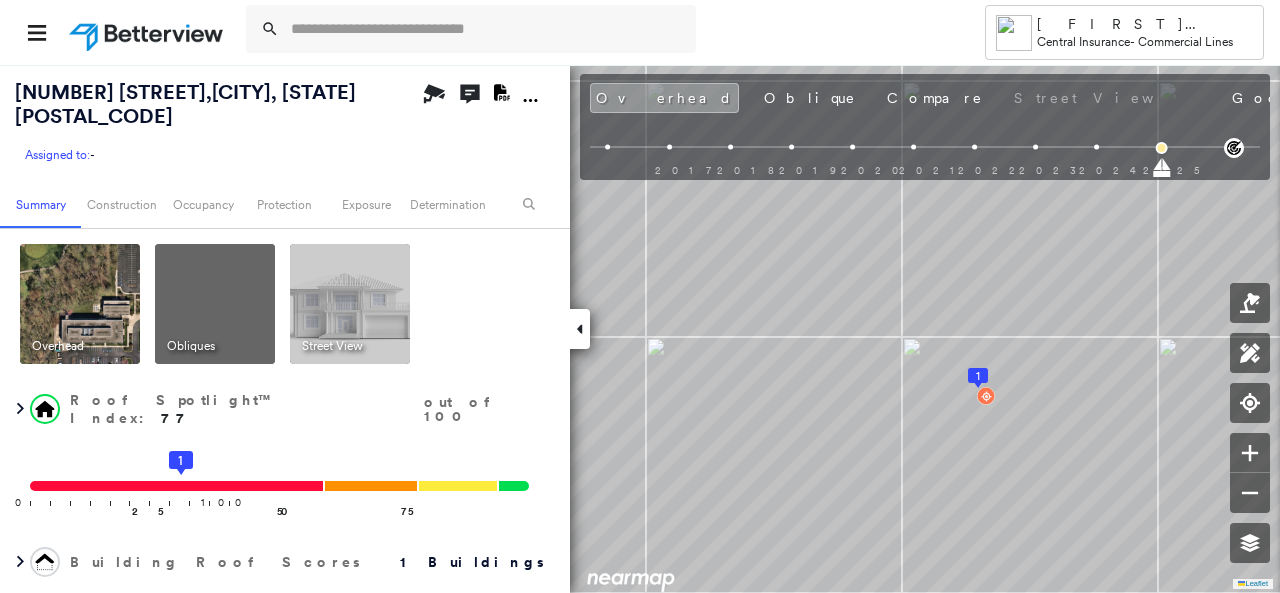 scroll, scrollTop: 0, scrollLeft: 0, axis: both 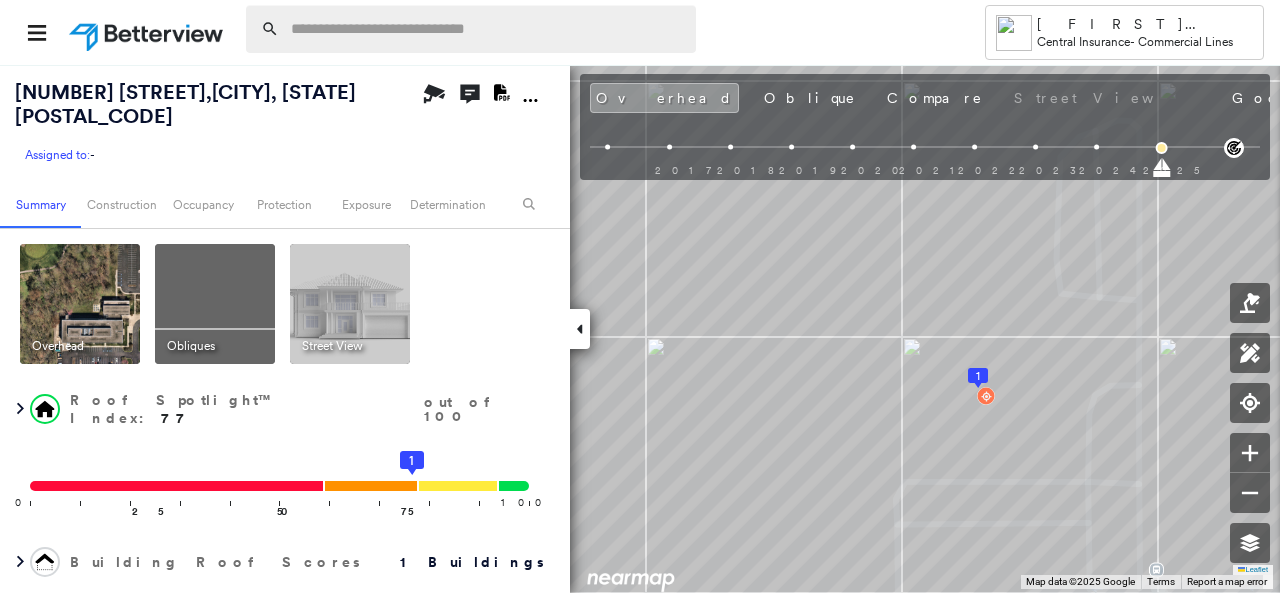 click at bounding box center [487, 29] 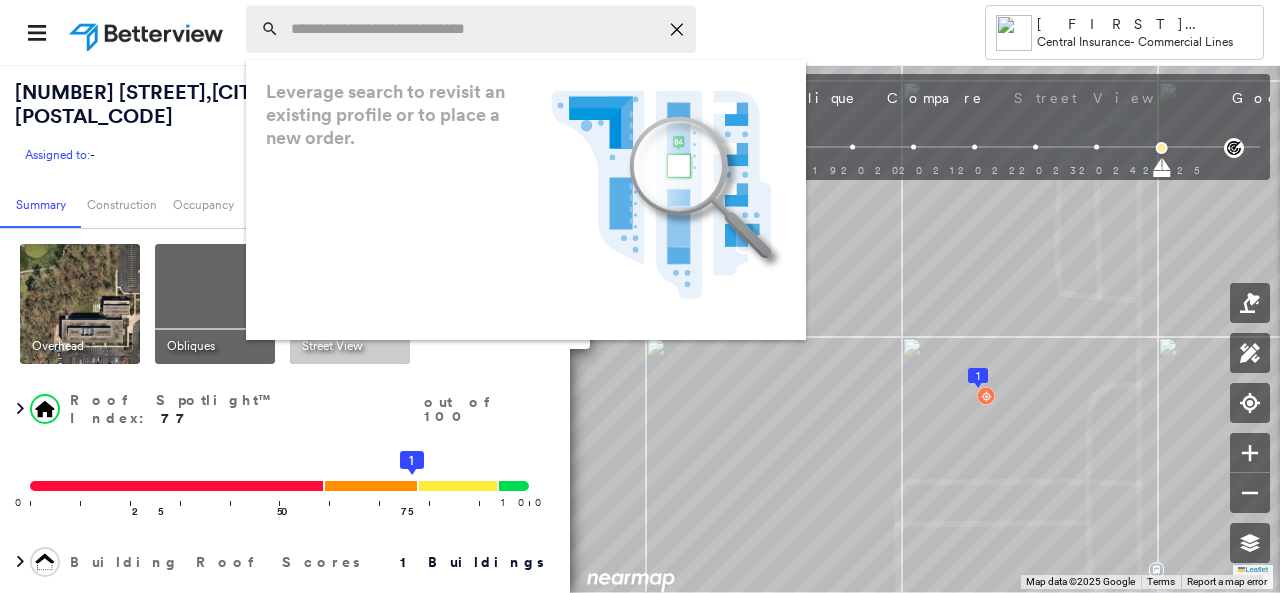 paste on "**********" 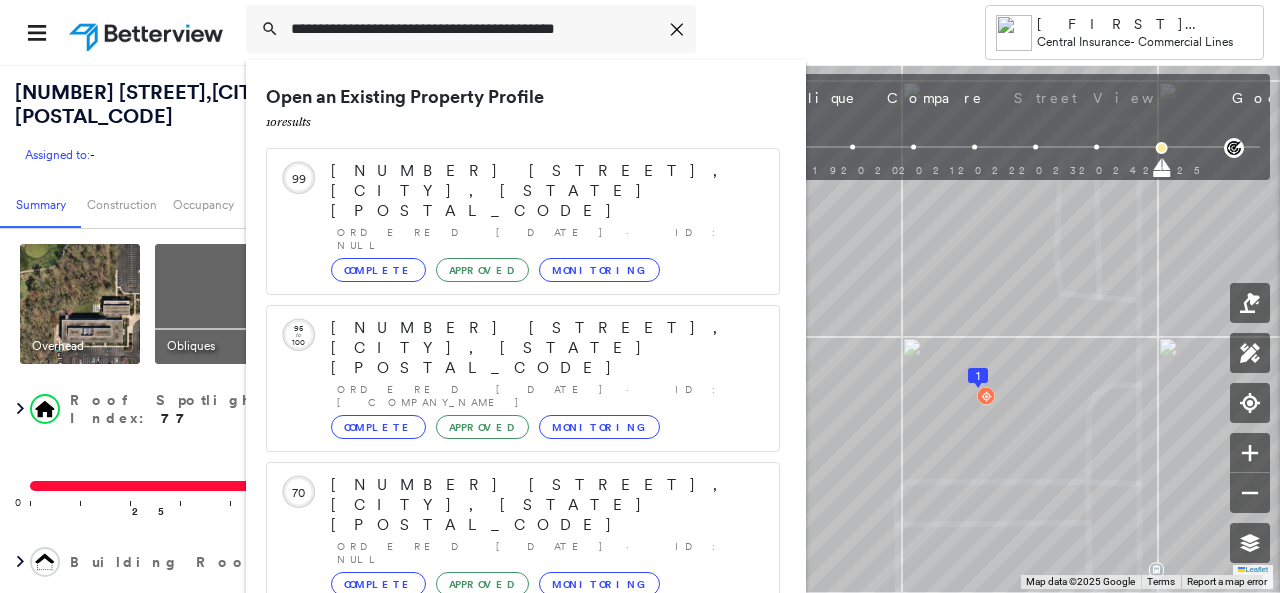 scroll, scrollTop: 206, scrollLeft: 0, axis: vertical 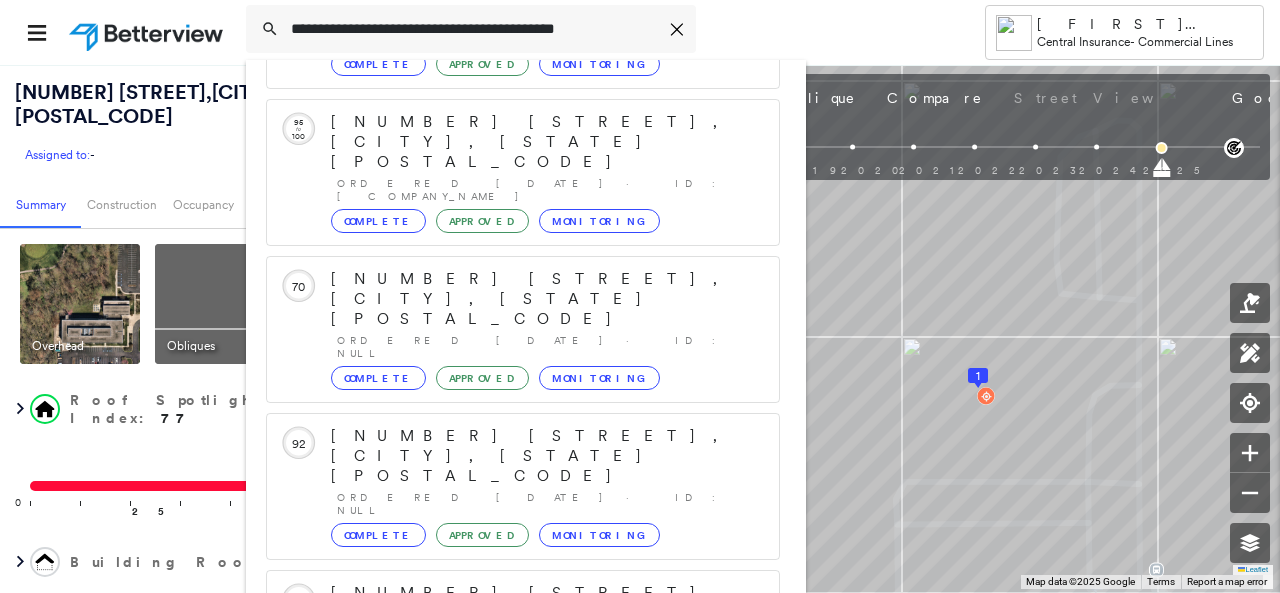 type on "**********" 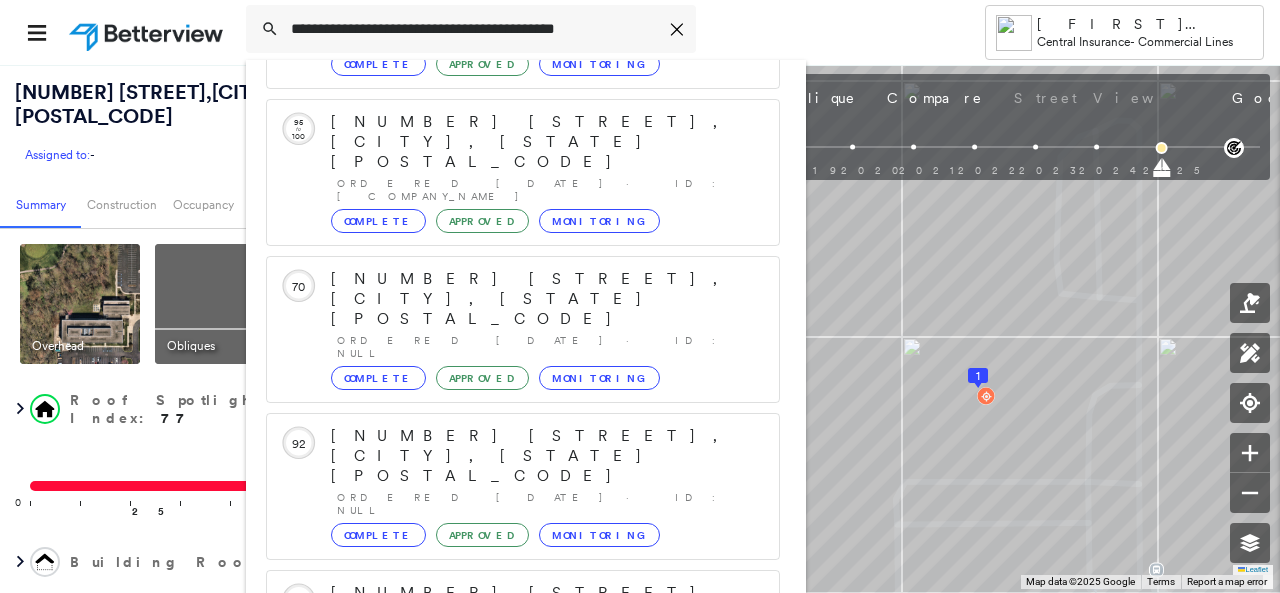 click on "1 result - Click to order a Property Profile" at bounding box center [371, 853] 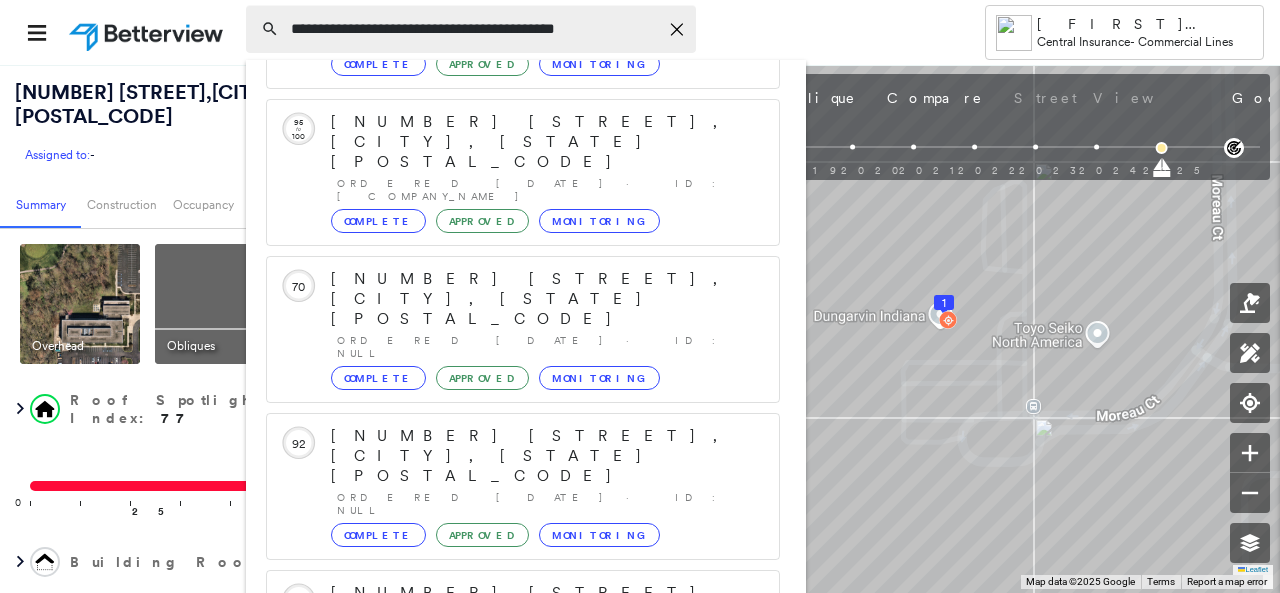 click on "**********" at bounding box center (474, 29) 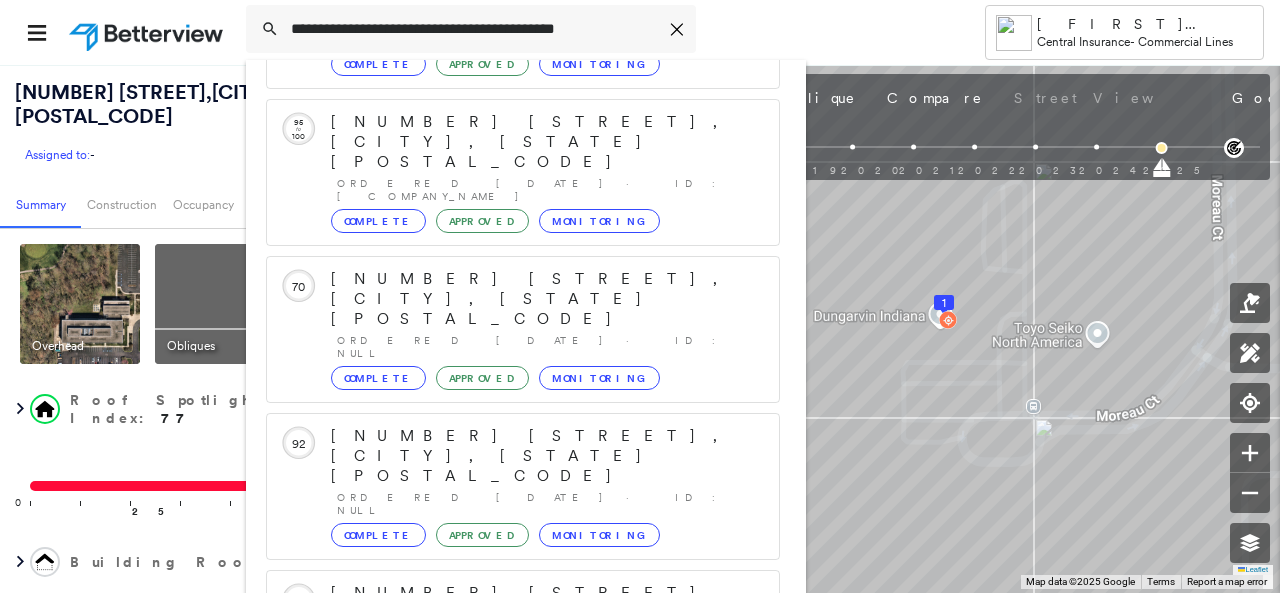 click on "1 result - Click to order a Property Profile" at bounding box center (523, 853) 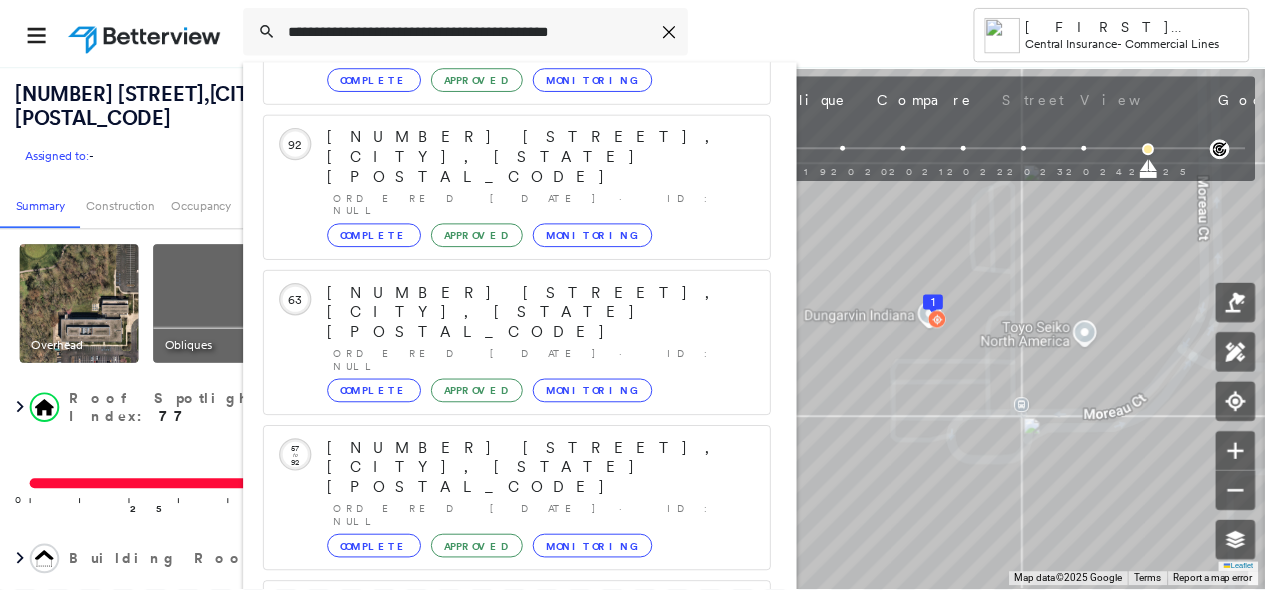 scroll, scrollTop: 526, scrollLeft: 0, axis: vertical 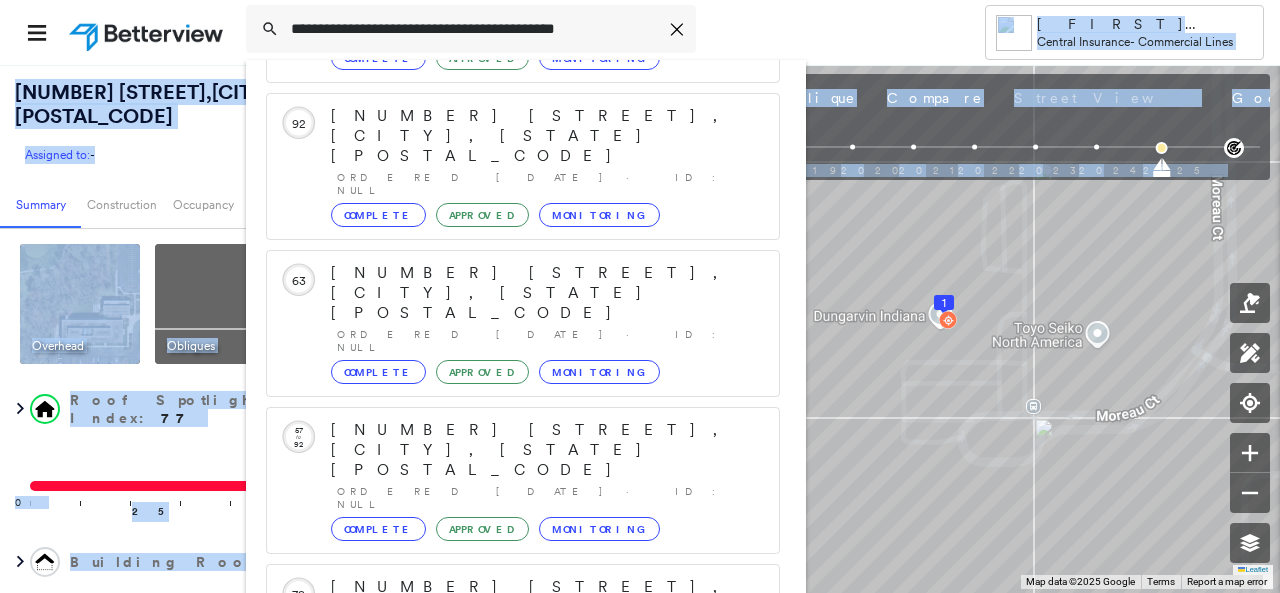 click on "**********" at bounding box center (640, 328) 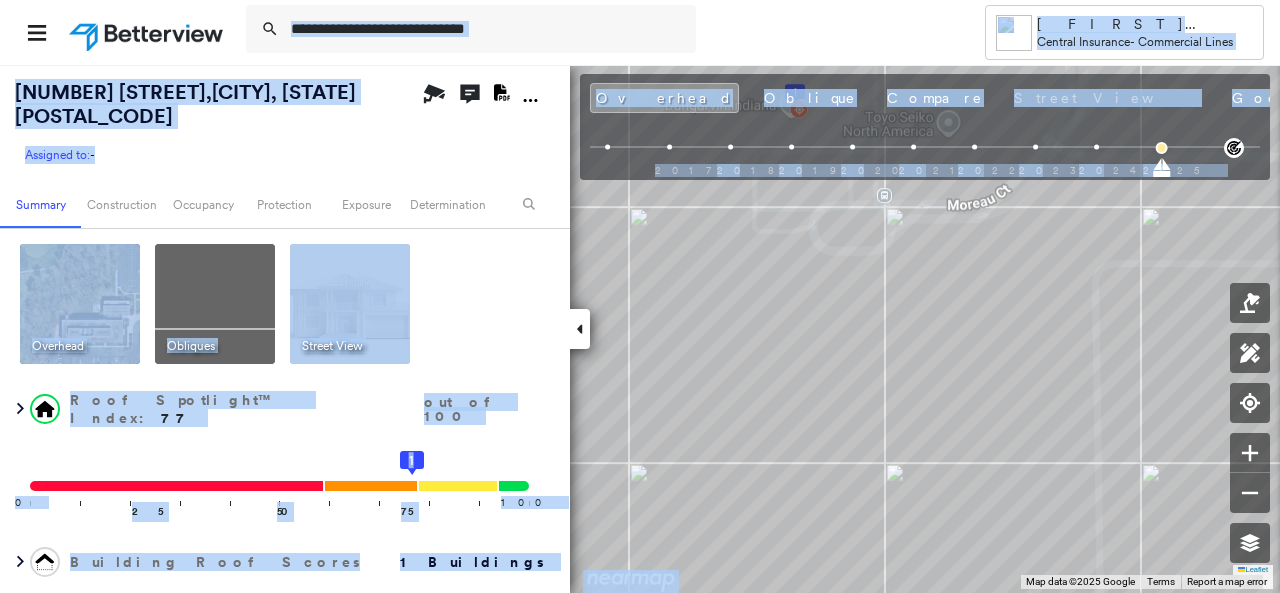 click at bounding box center (148, 32) 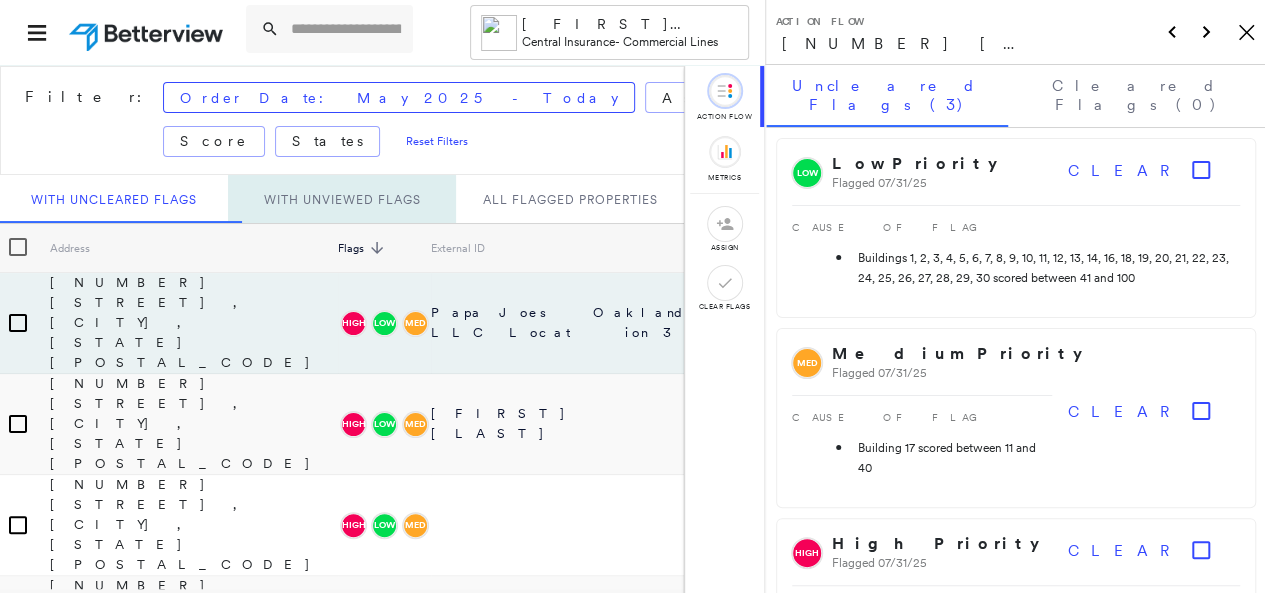 click on "With Unviewed Flags" at bounding box center [342, 199] 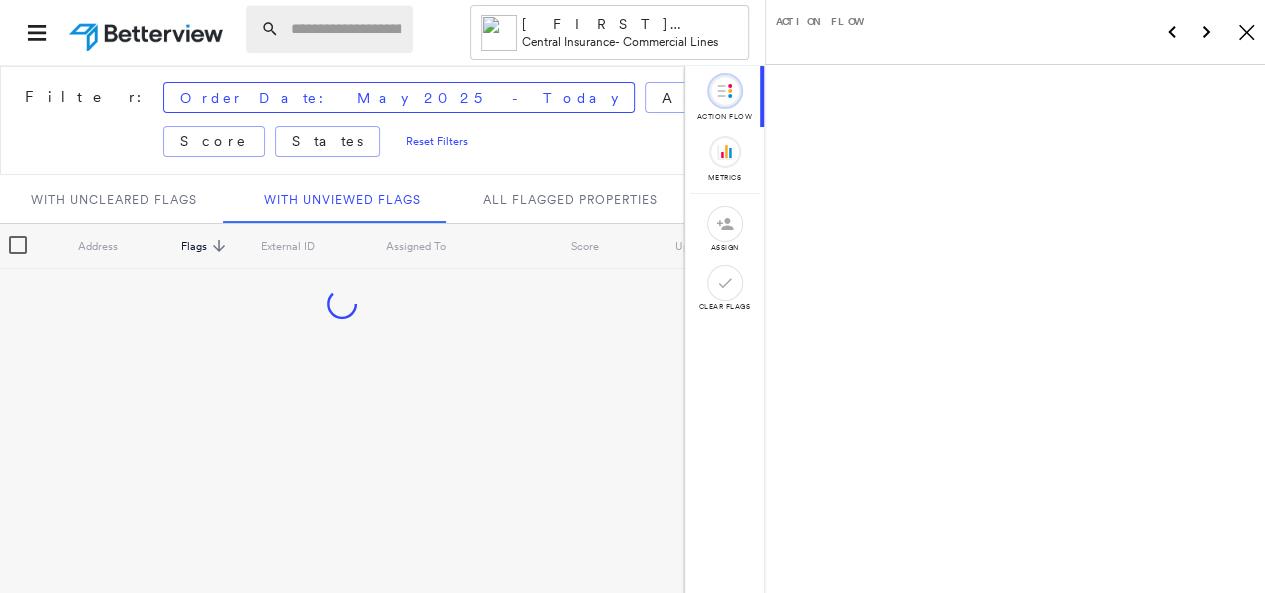 click at bounding box center (346, 29) 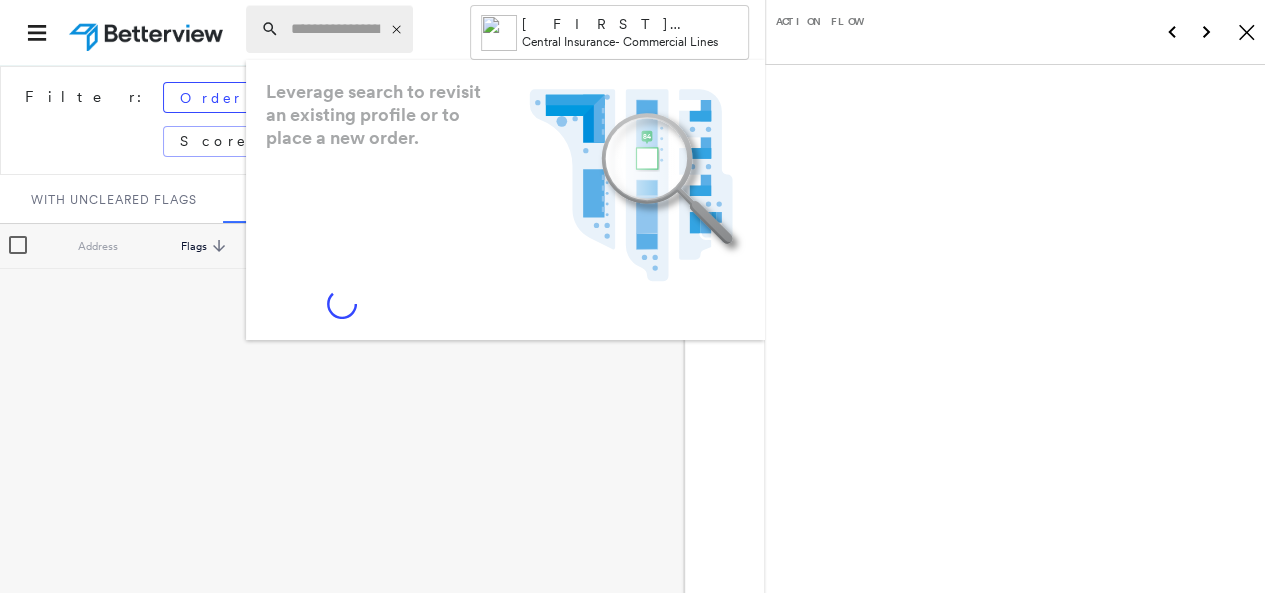 paste on "**********" 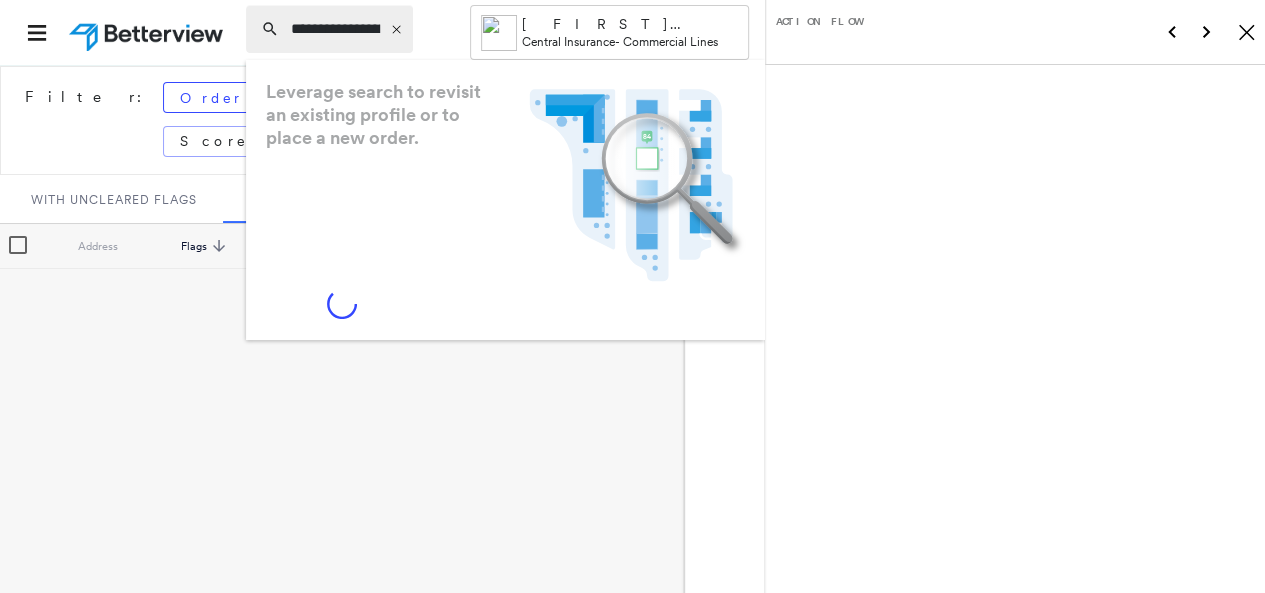 scroll, scrollTop: 0, scrollLeft: 268, axis: horizontal 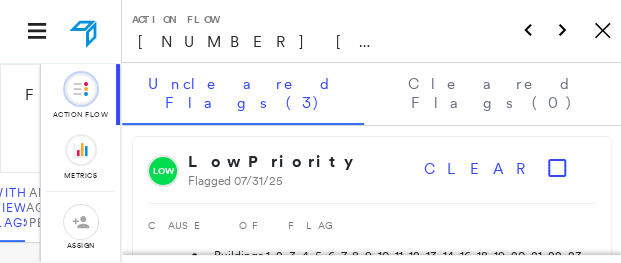 type on "**********" 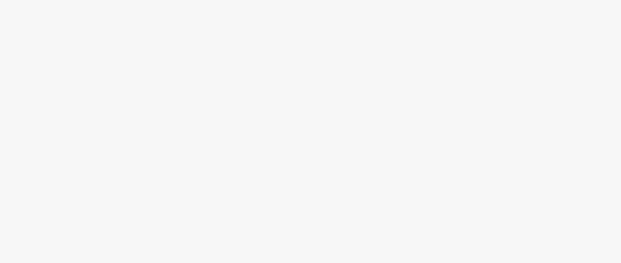 scroll, scrollTop: 0, scrollLeft: 0, axis: both 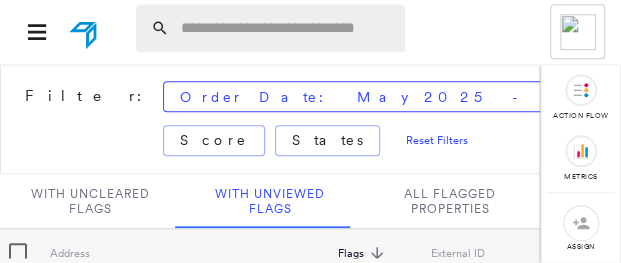 click at bounding box center (287, 28) 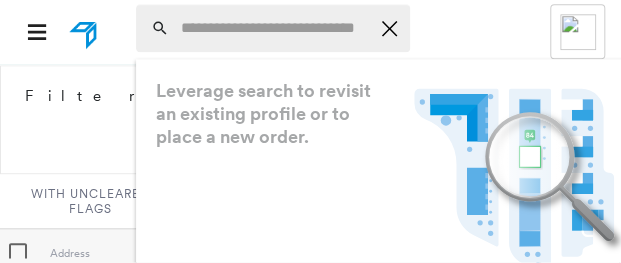 paste on "**********" 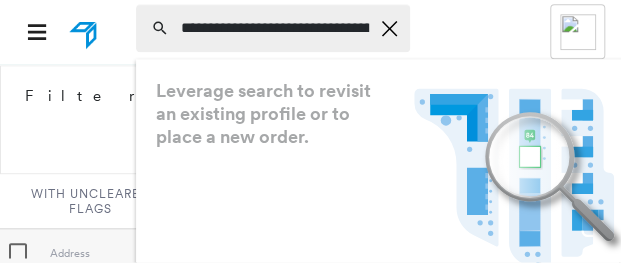 scroll, scrollTop: 0, scrollLeft: 169, axis: horizontal 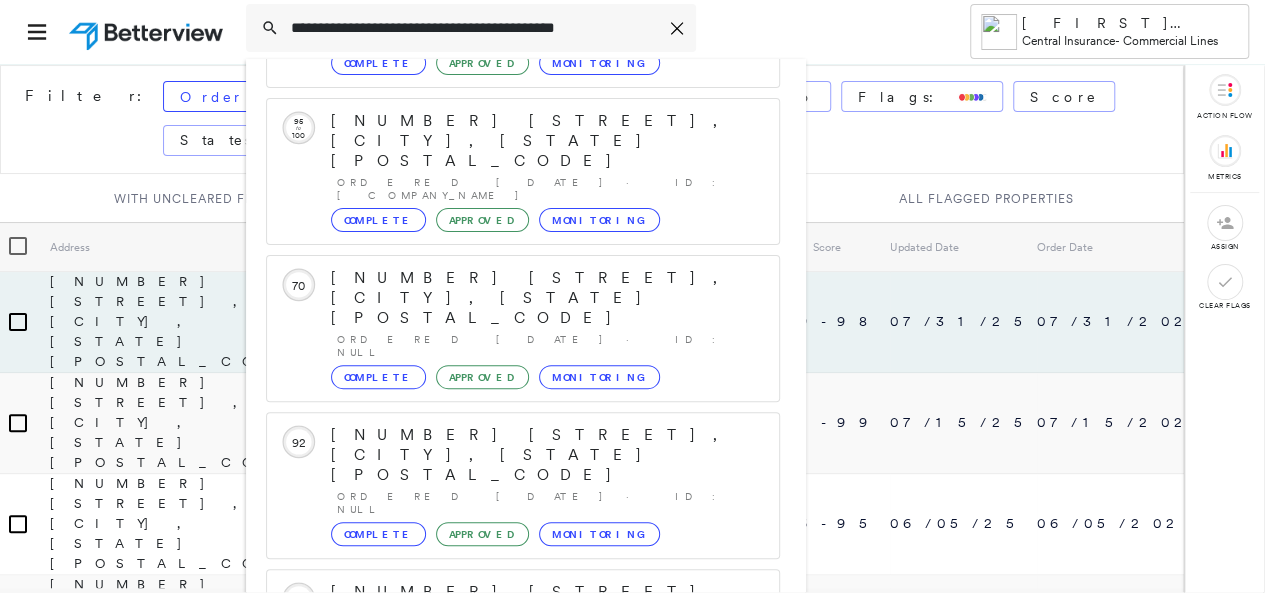 type on "**********" 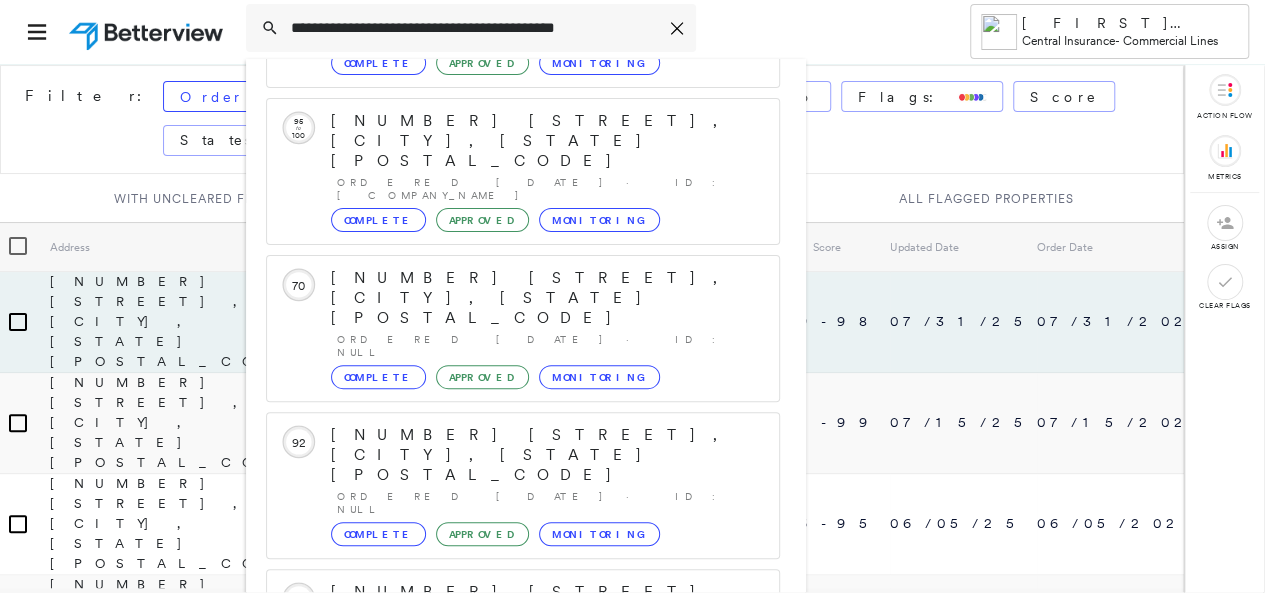 drag, startPoint x: 338, startPoint y: 579, endPoint x: 564, endPoint y: 580, distance: 226.00221 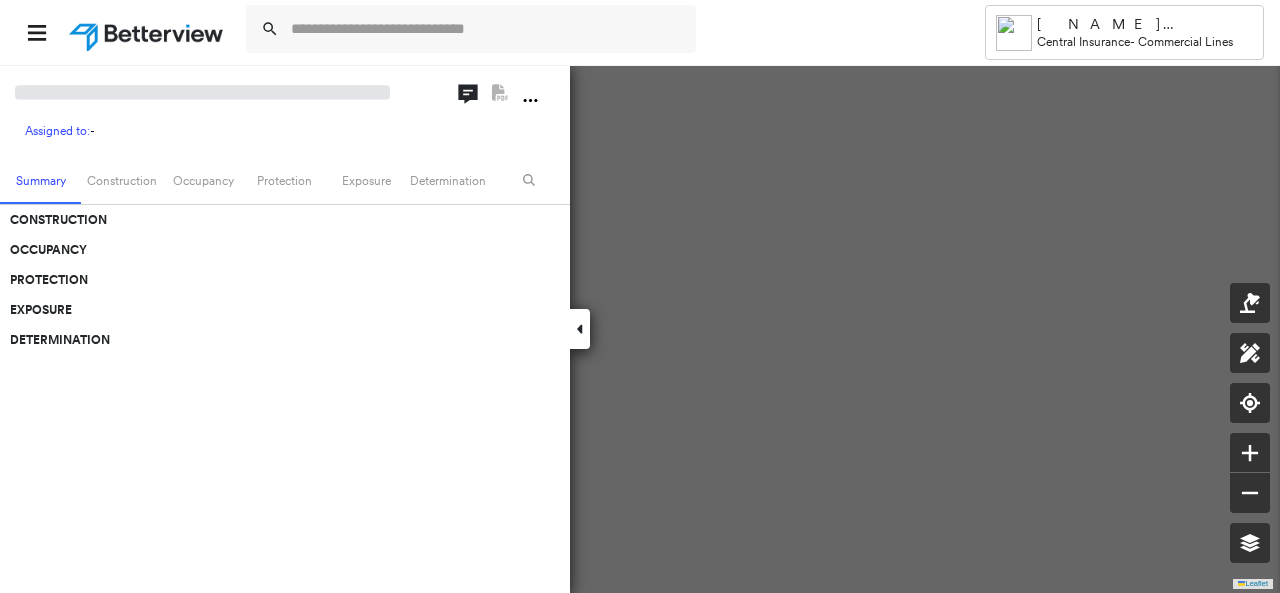 scroll, scrollTop: 0, scrollLeft: 0, axis: both 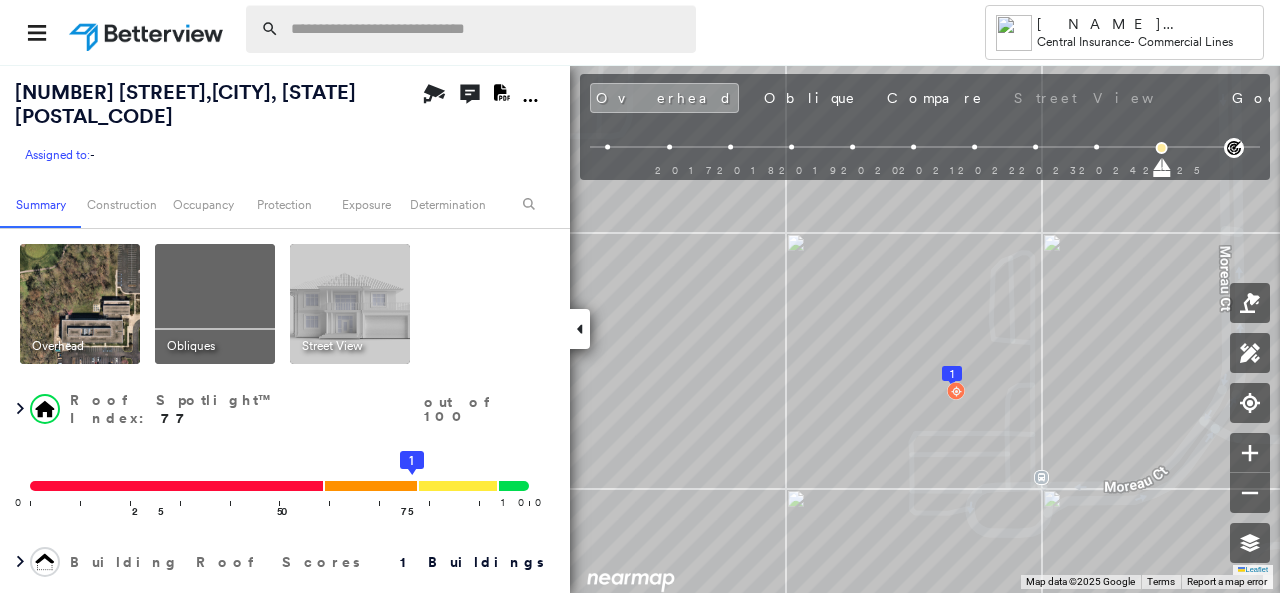 click at bounding box center (487, 29) 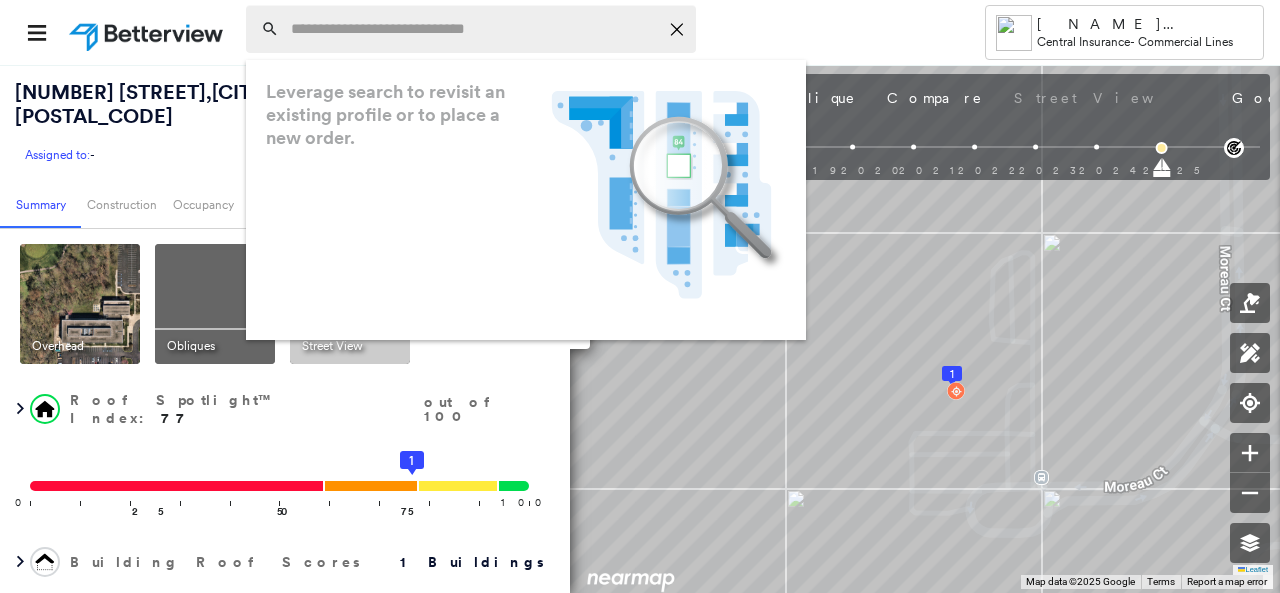 paste on "**********" 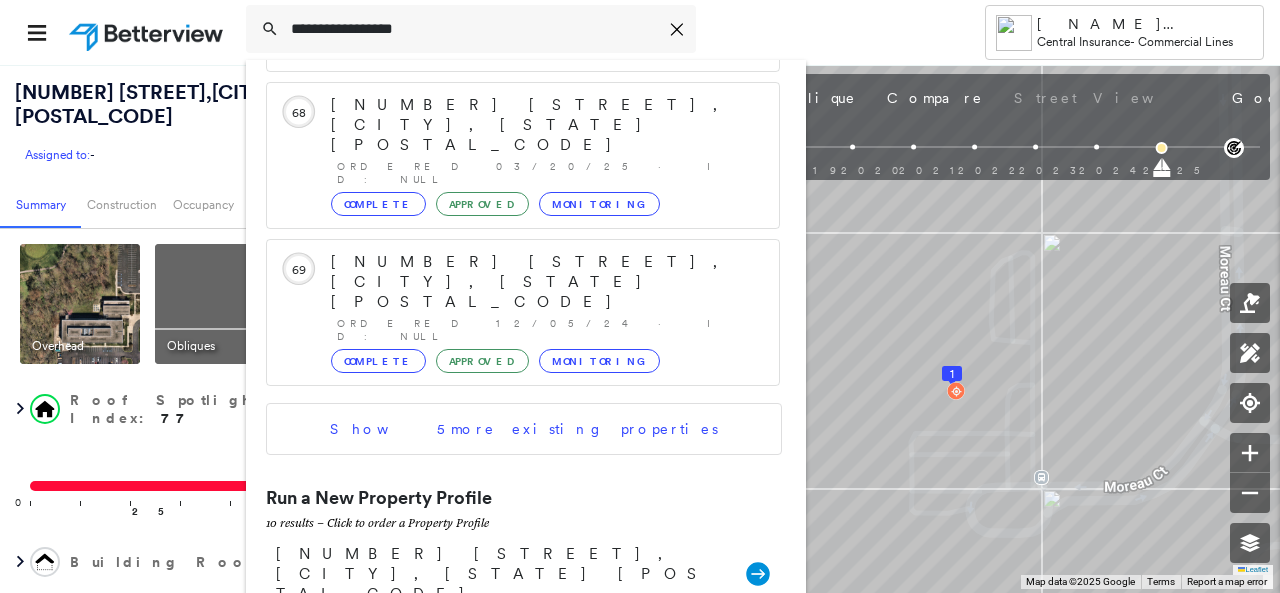 scroll, scrollTop: 540, scrollLeft: 0, axis: vertical 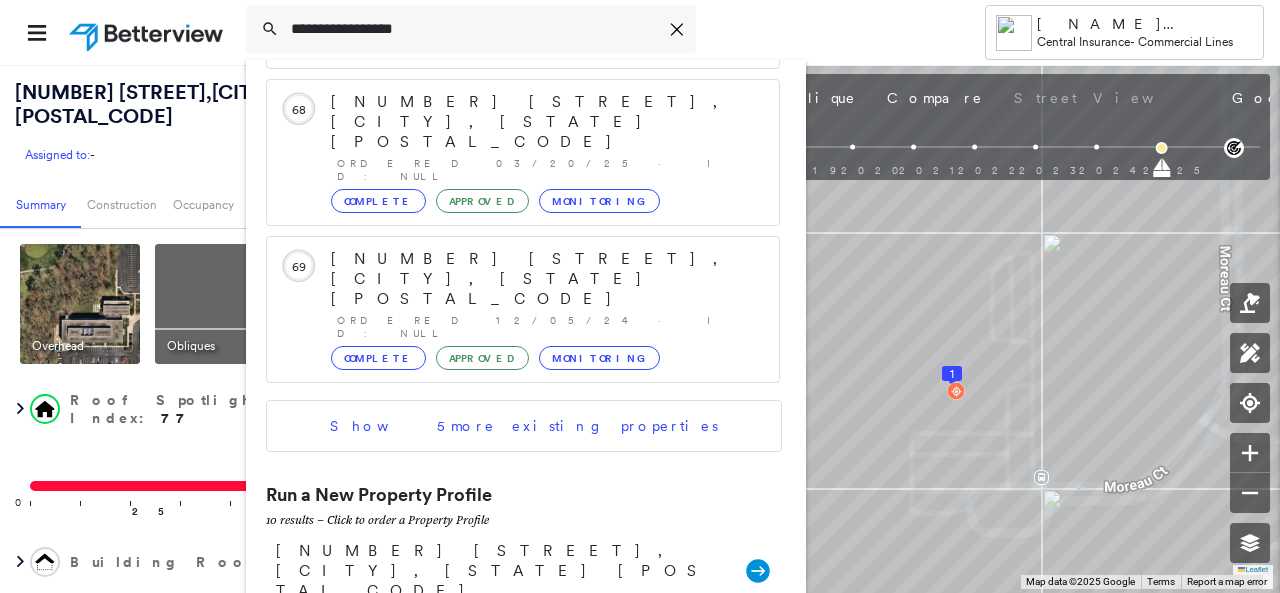type on "**********" 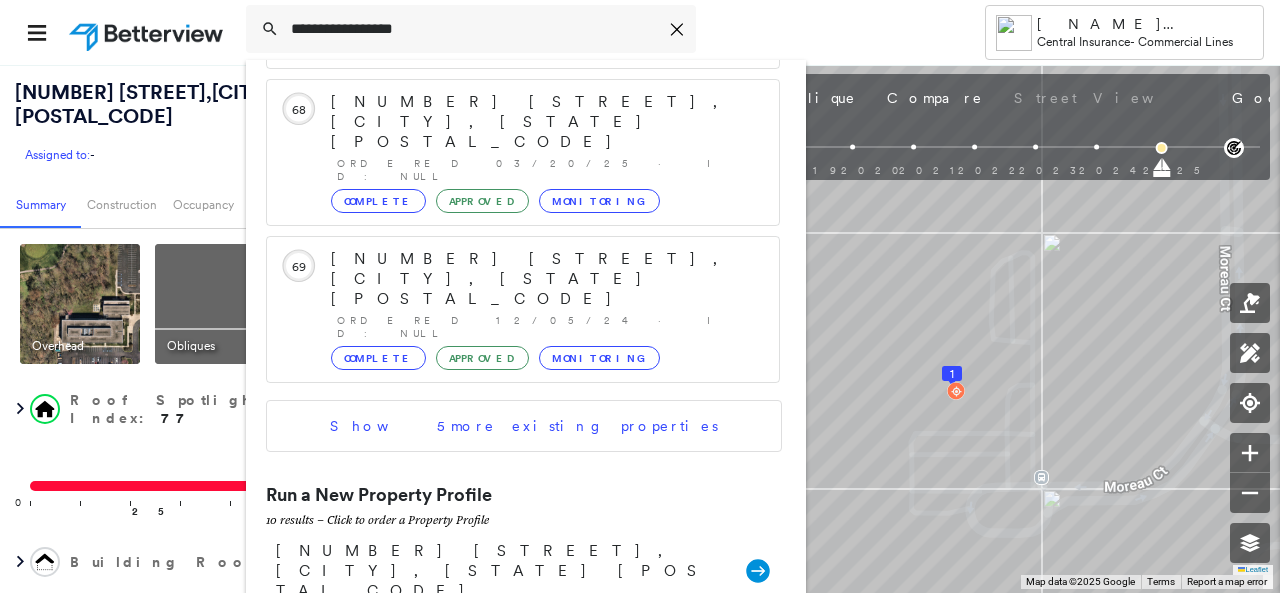click on "1145 Fairview Ave, Bowling Green, OH 43402" at bounding box center [501, 631] 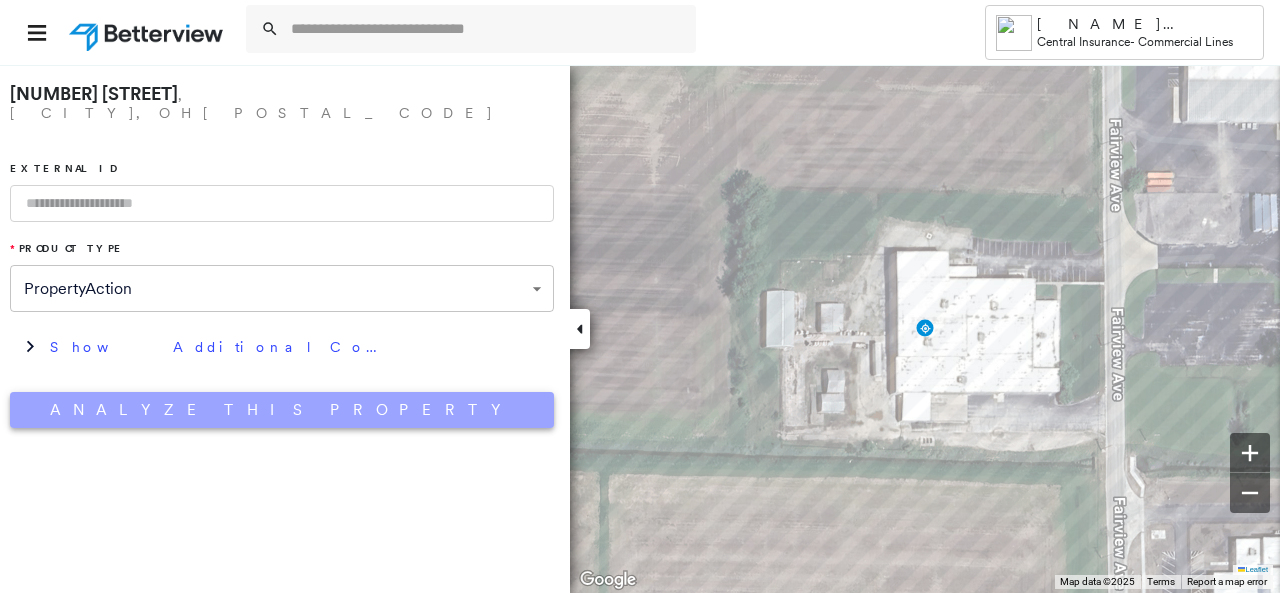 click on "Analyze This Property" at bounding box center (282, 410) 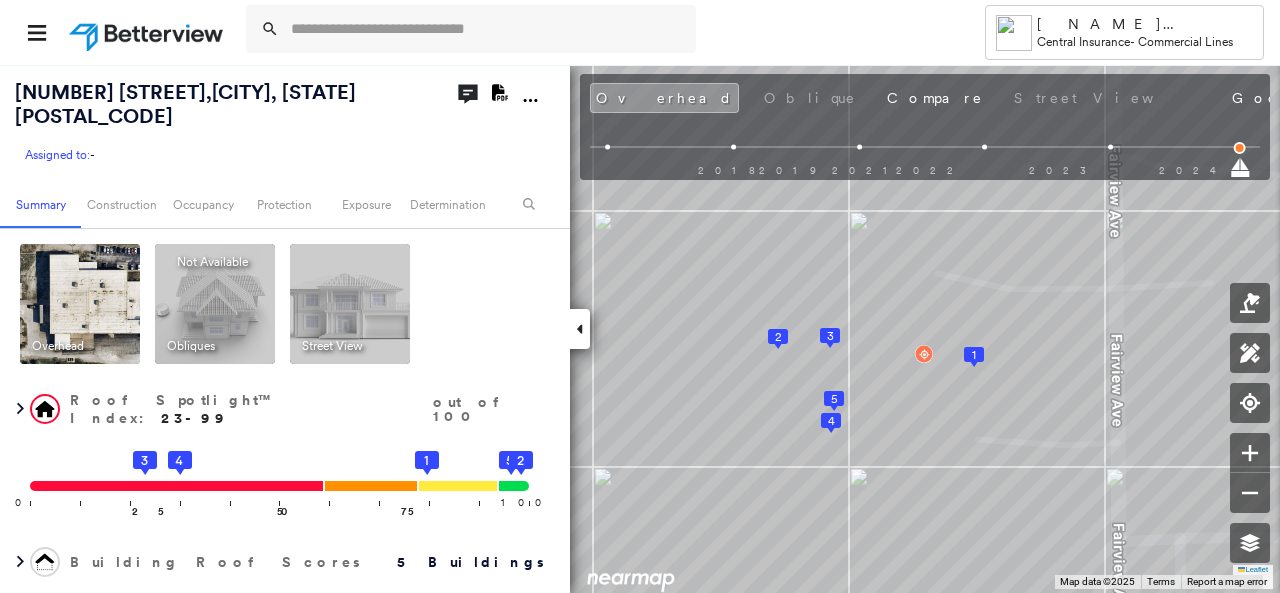 click 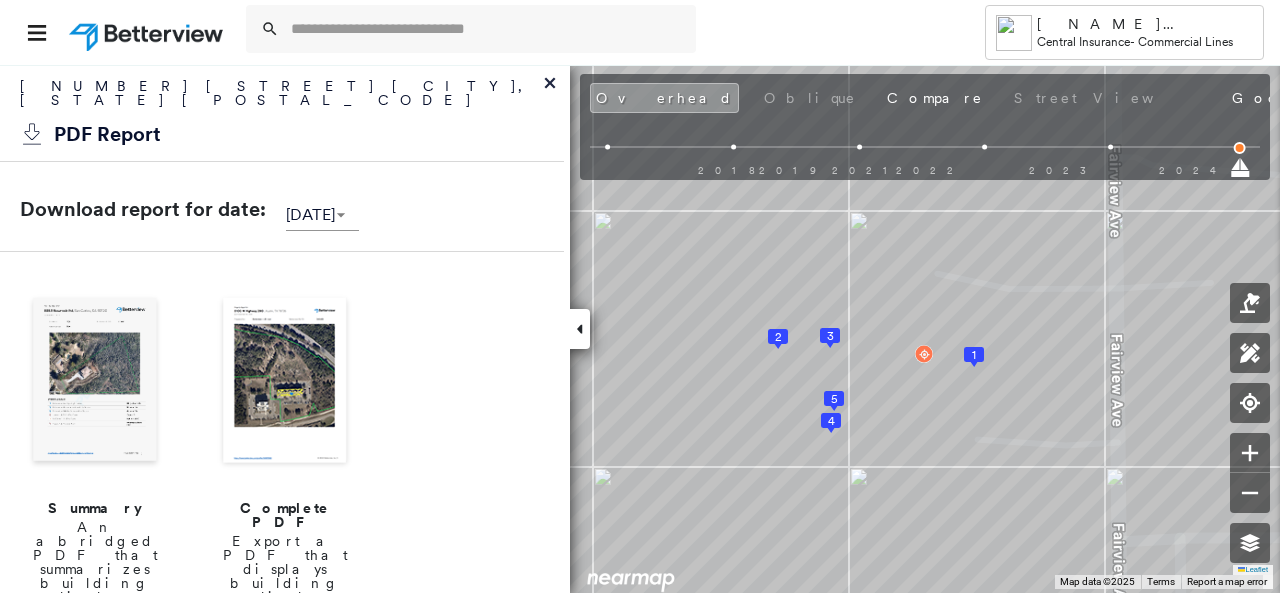 click on "Complete PDF" at bounding box center (285, 515) 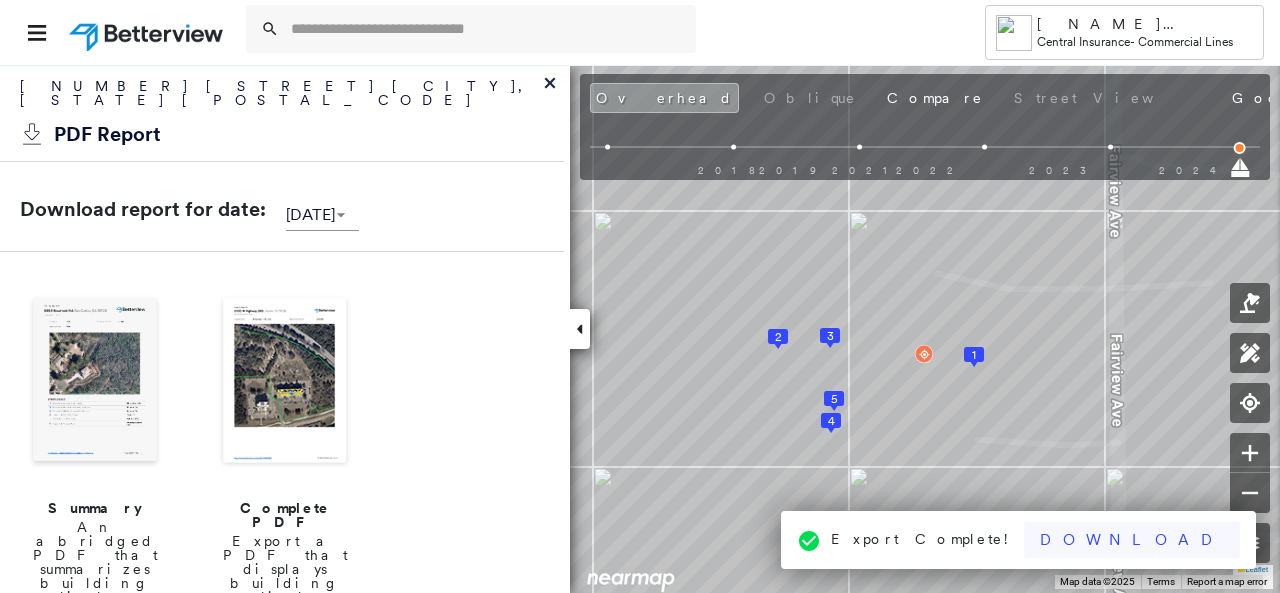 click on "Download" at bounding box center (1132, 540) 